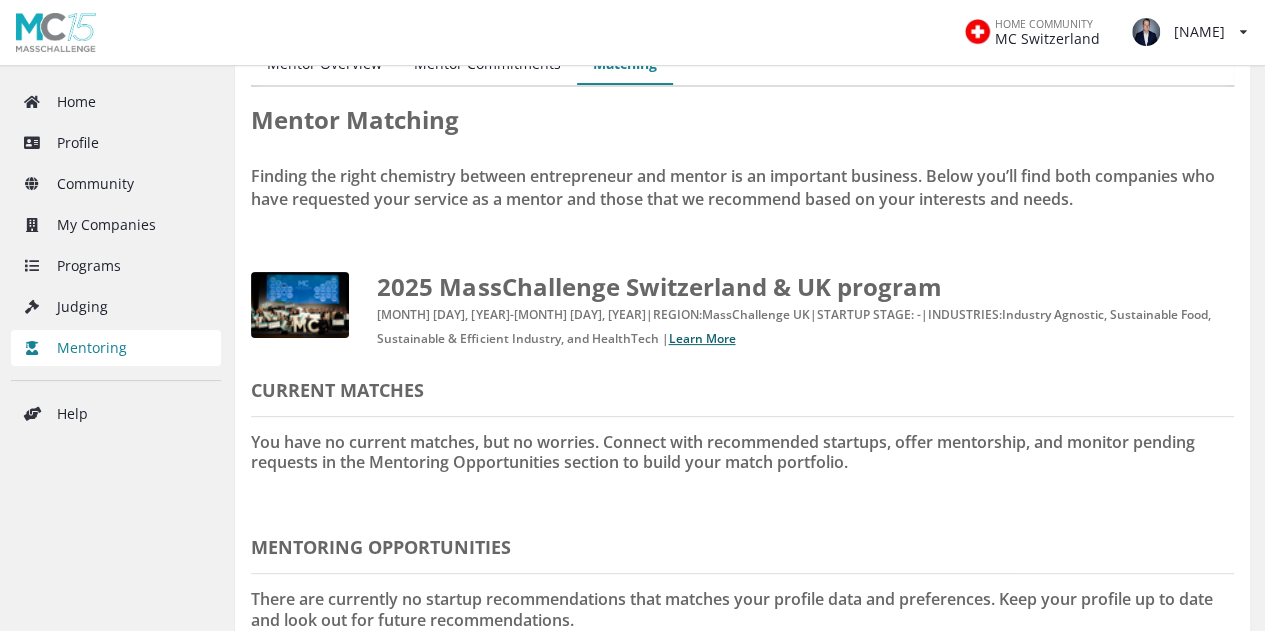 scroll, scrollTop: 100, scrollLeft: 0, axis: vertical 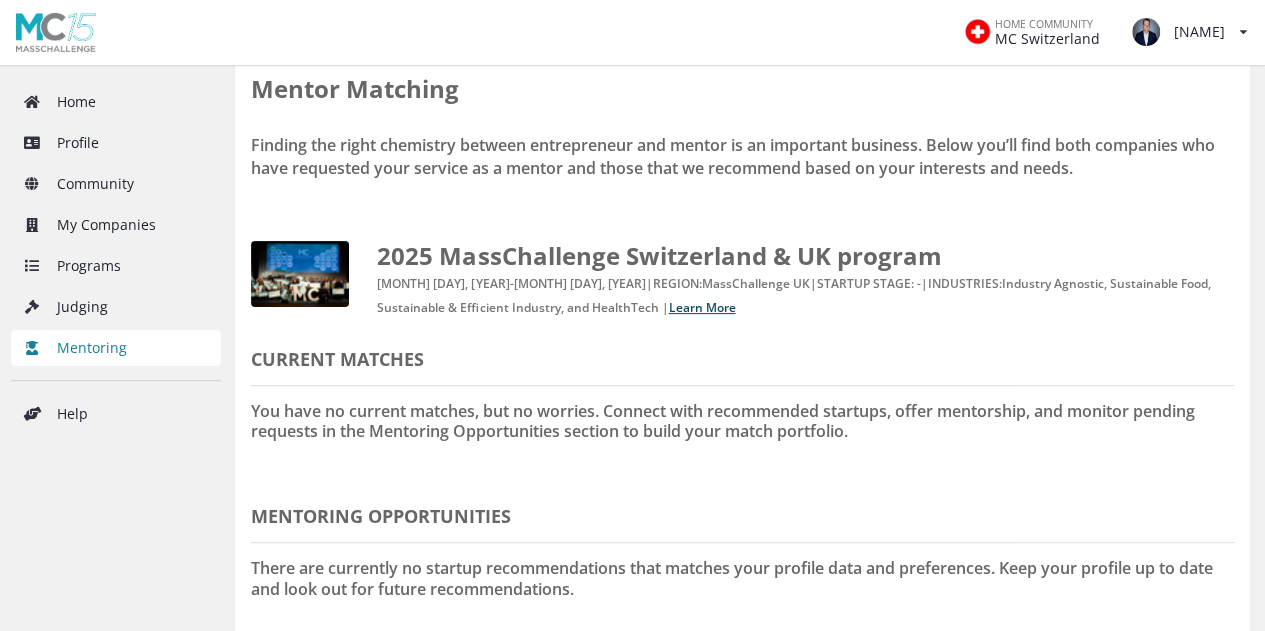 click on "Learn More" at bounding box center [701, 307] 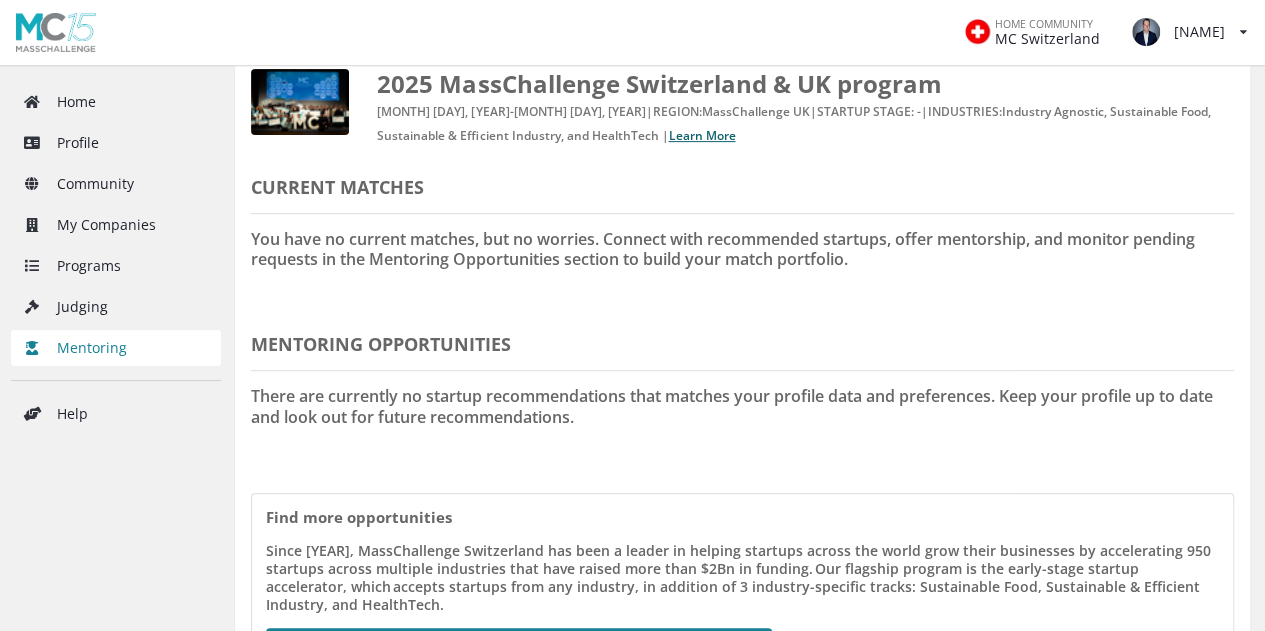 scroll, scrollTop: 400, scrollLeft: 0, axis: vertical 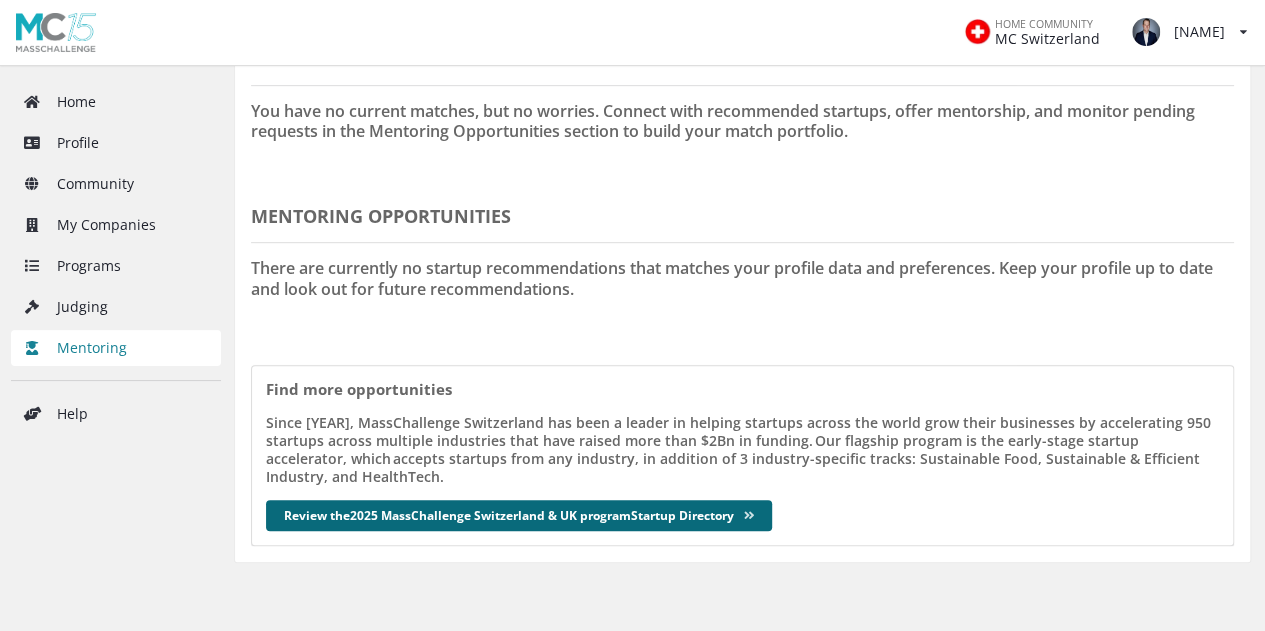 click on "Review the  2025 MassChallenge Switzerland & UK program  Startup Directory" at bounding box center (519, 515) 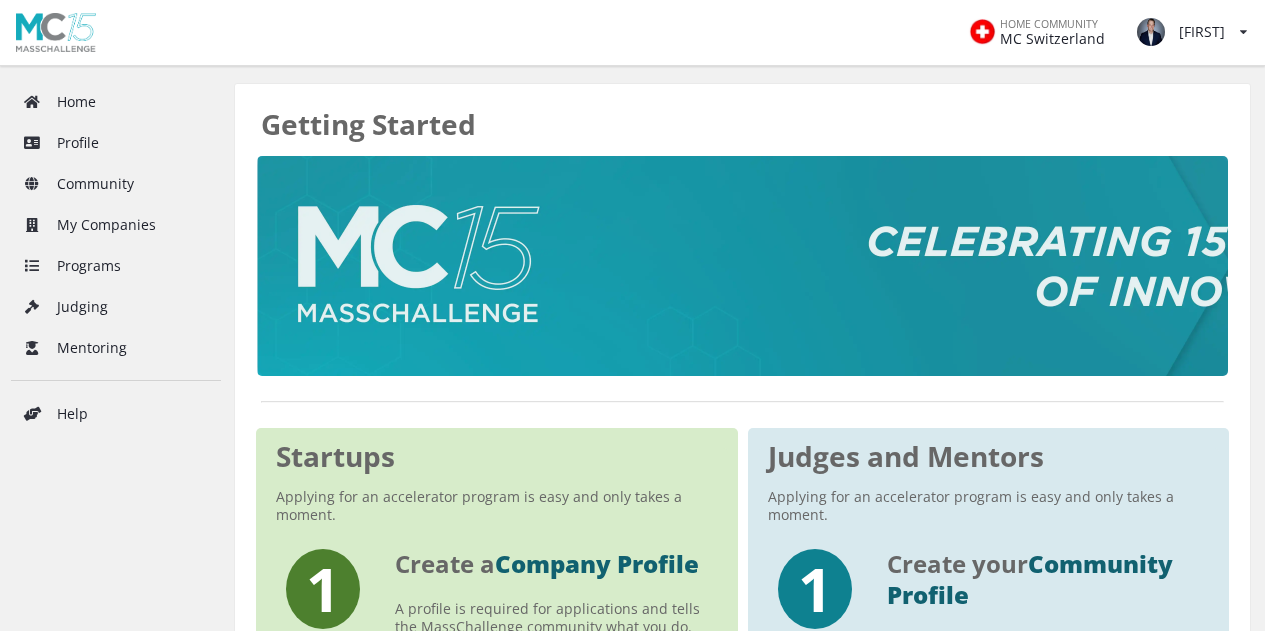 scroll, scrollTop: 0, scrollLeft: 0, axis: both 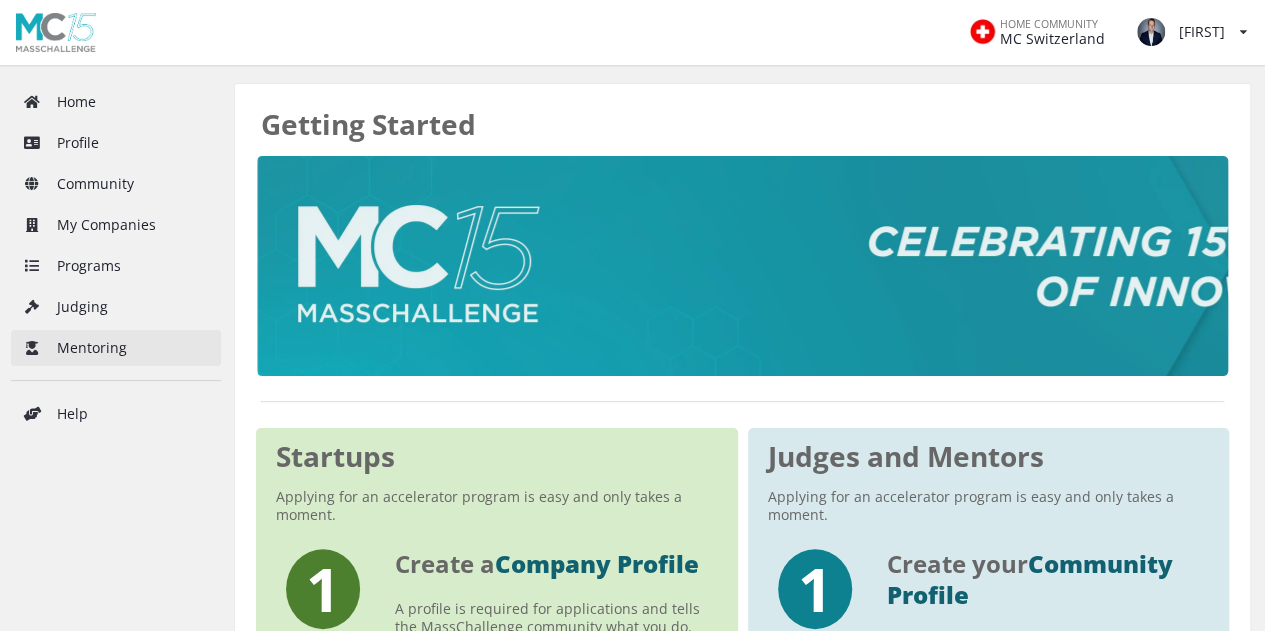 click on "Mentoring" at bounding box center [116, 348] 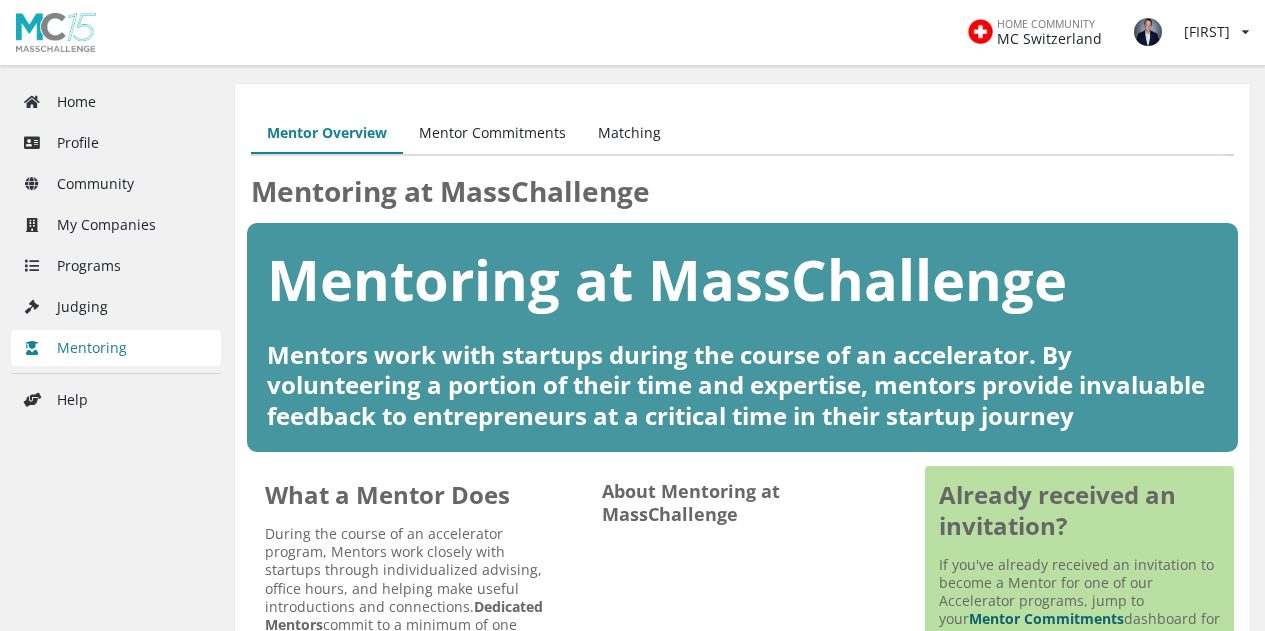 scroll, scrollTop: 0, scrollLeft: 0, axis: both 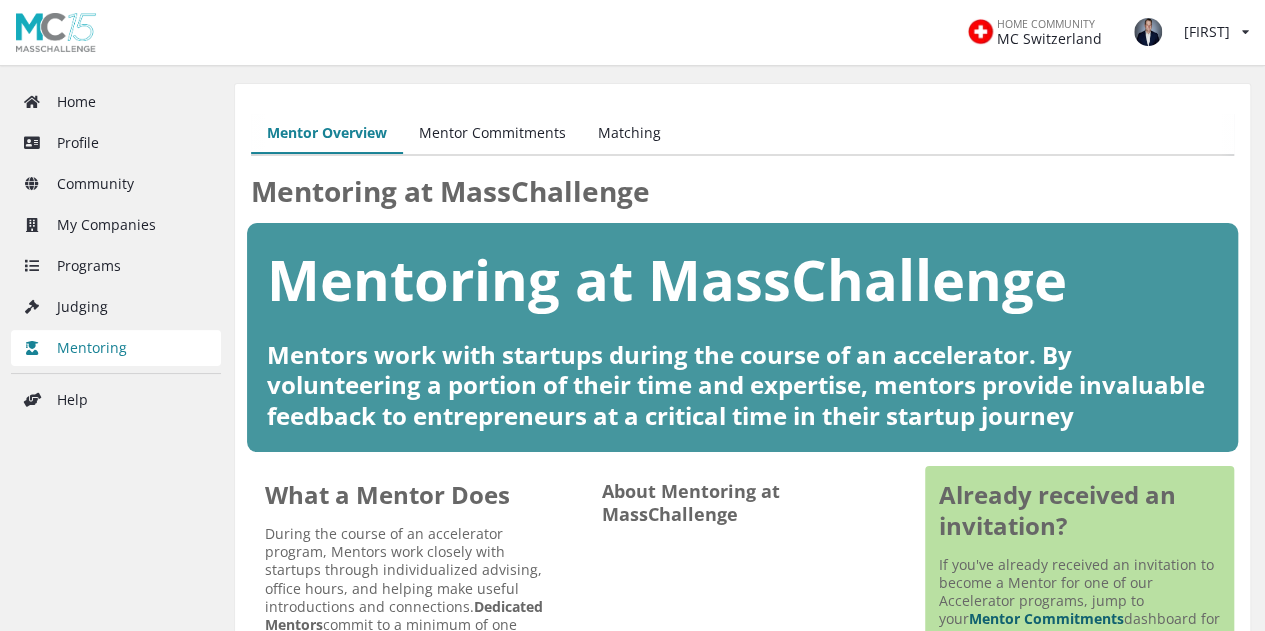 click on "Matching" at bounding box center [629, 134] 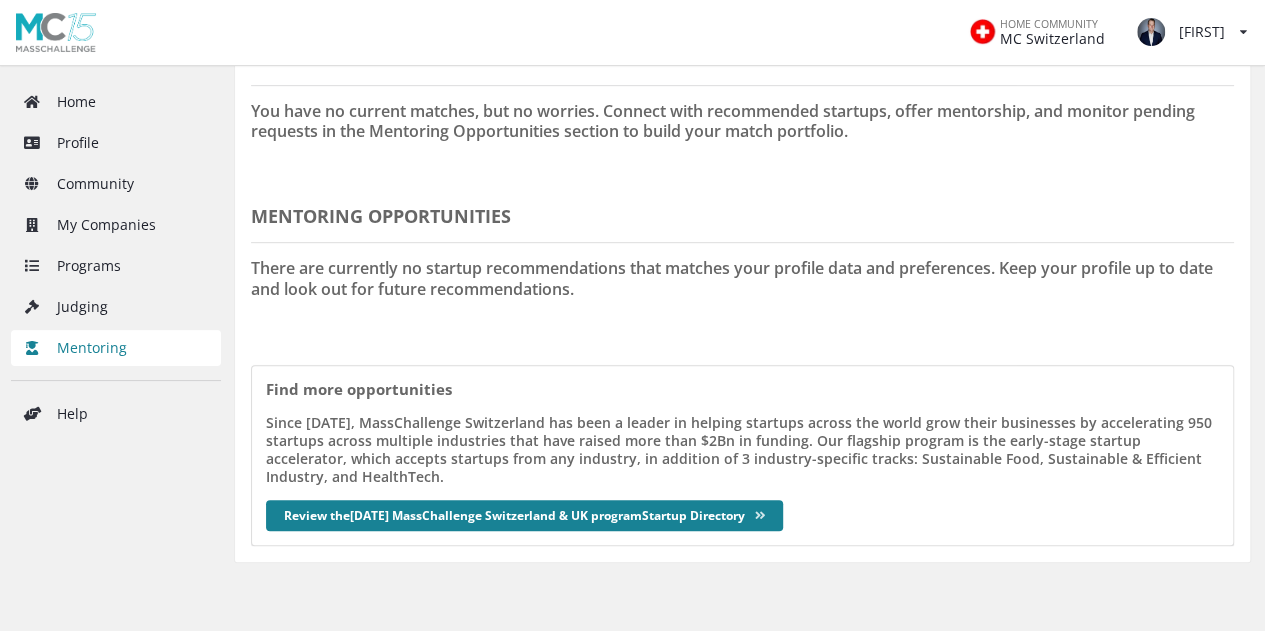 scroll, scrollTop: 0, scrollLeft: 0, axis: both 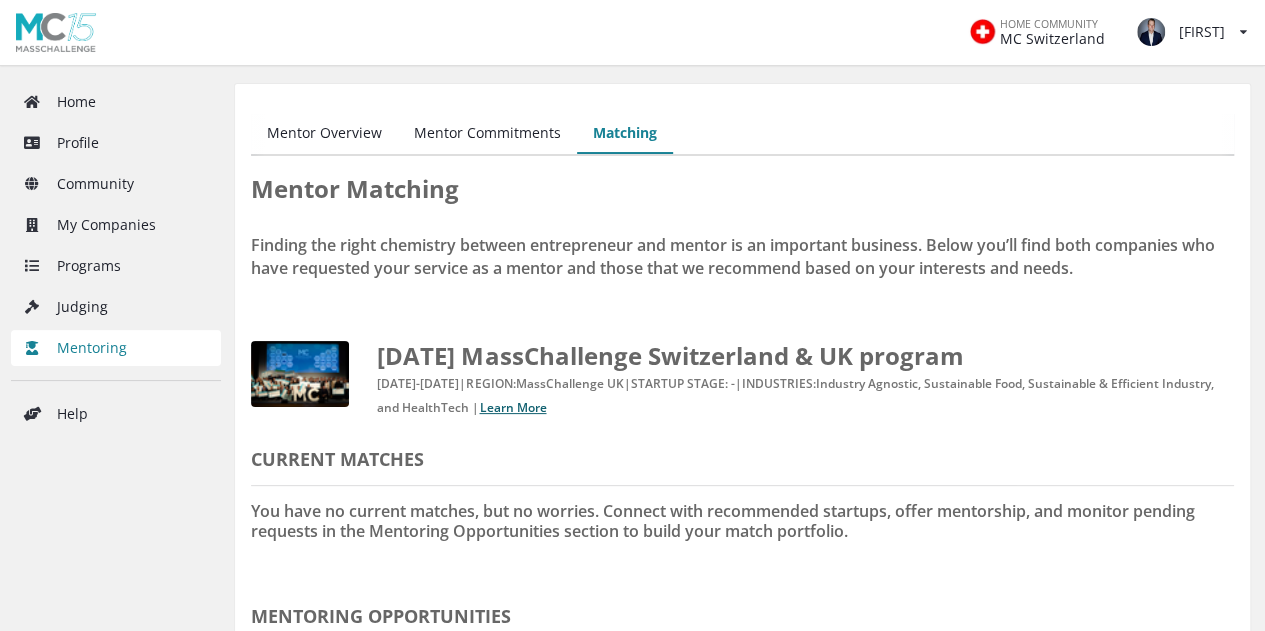 click on "Mentor Commitments" at bounding box center (487, 134) 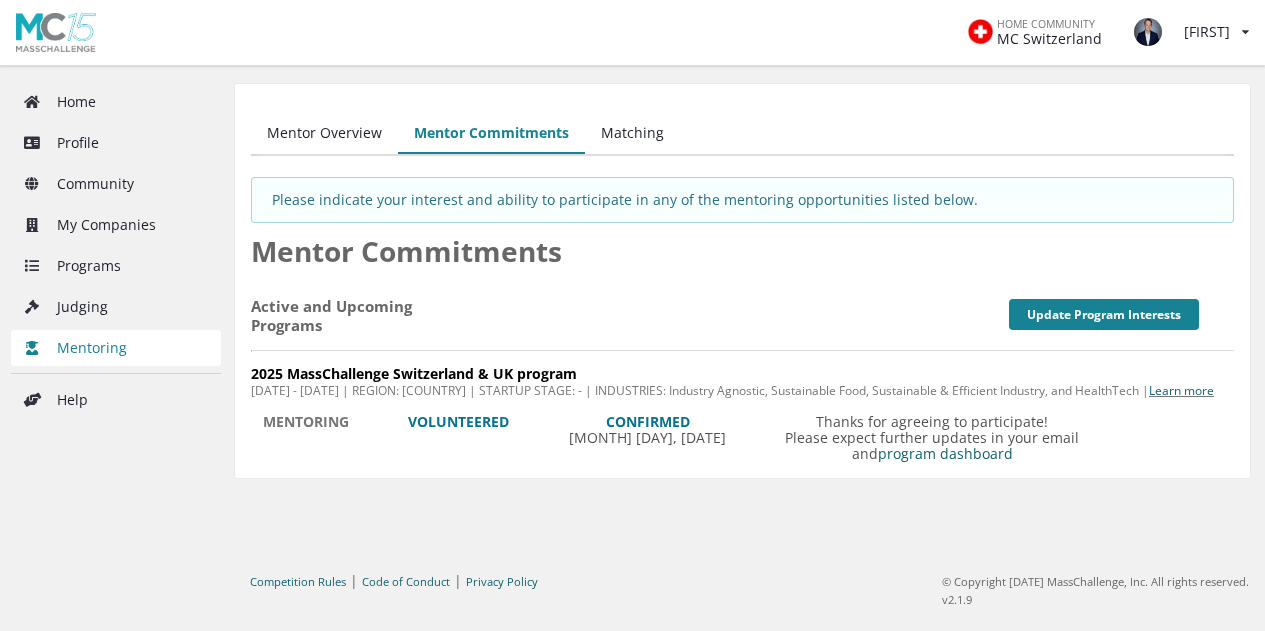 scroll, scrollTop: 0, scrollLeft: 0, axis: both 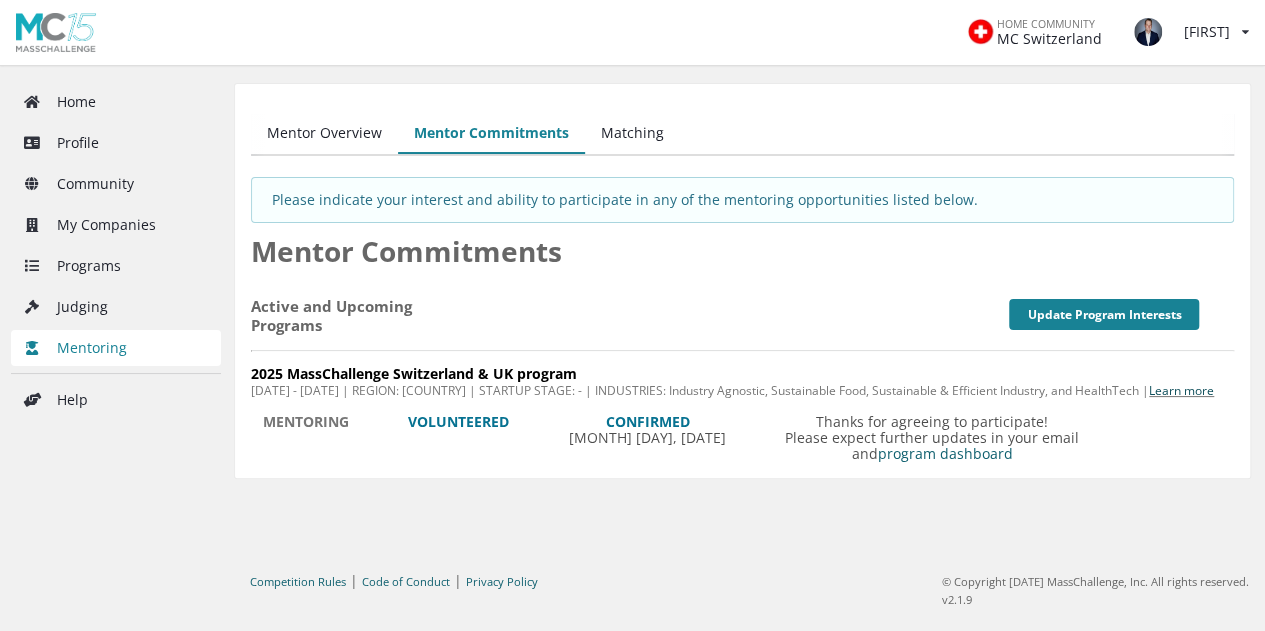 click on "Learn more" at bounding box center (1181, 390) 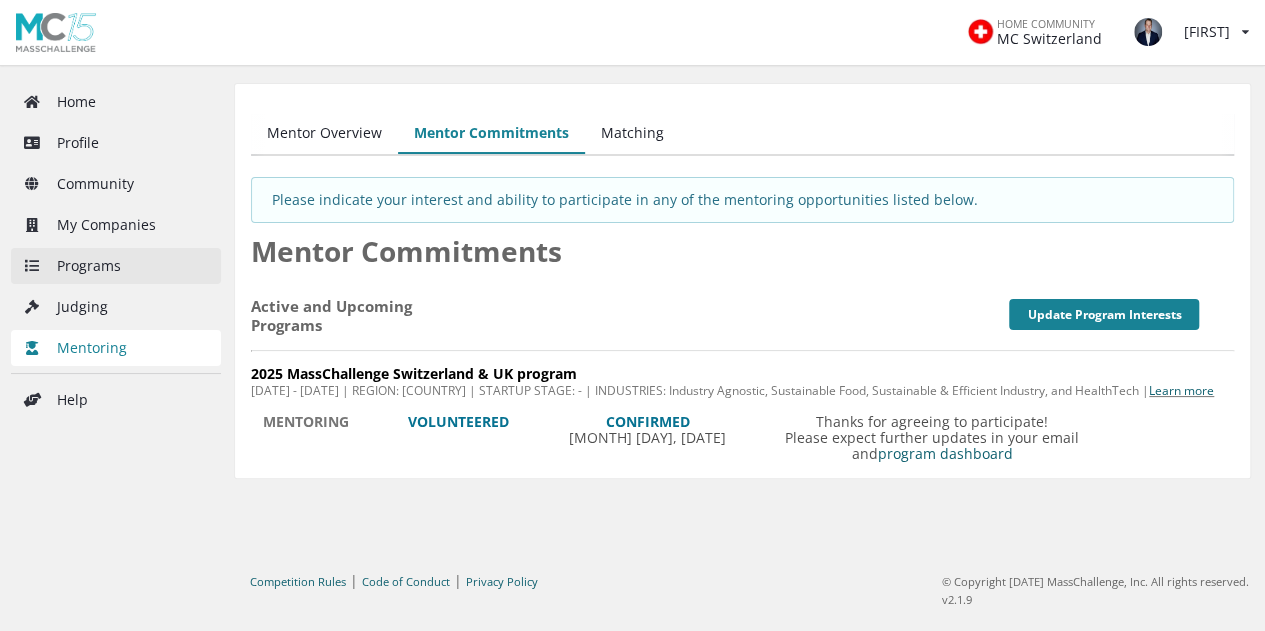 click on "Programs" at bounding box center (116, 266) 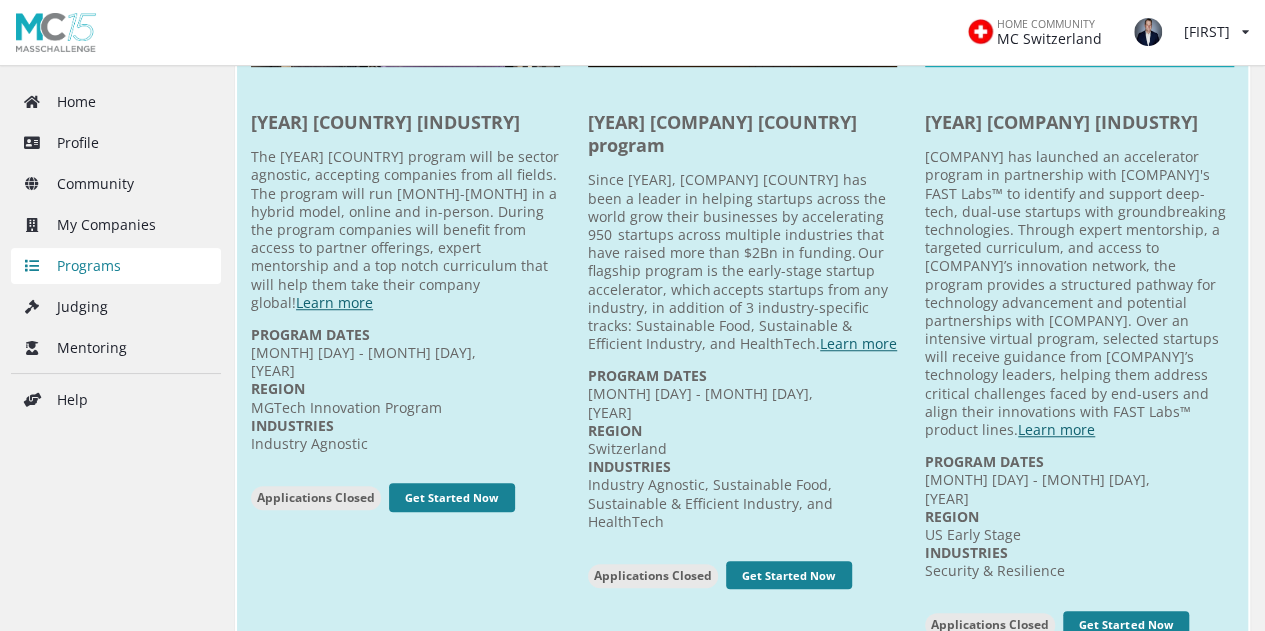 scroll, scrollTop: 600, scrollLeft: 0, axis: vertical 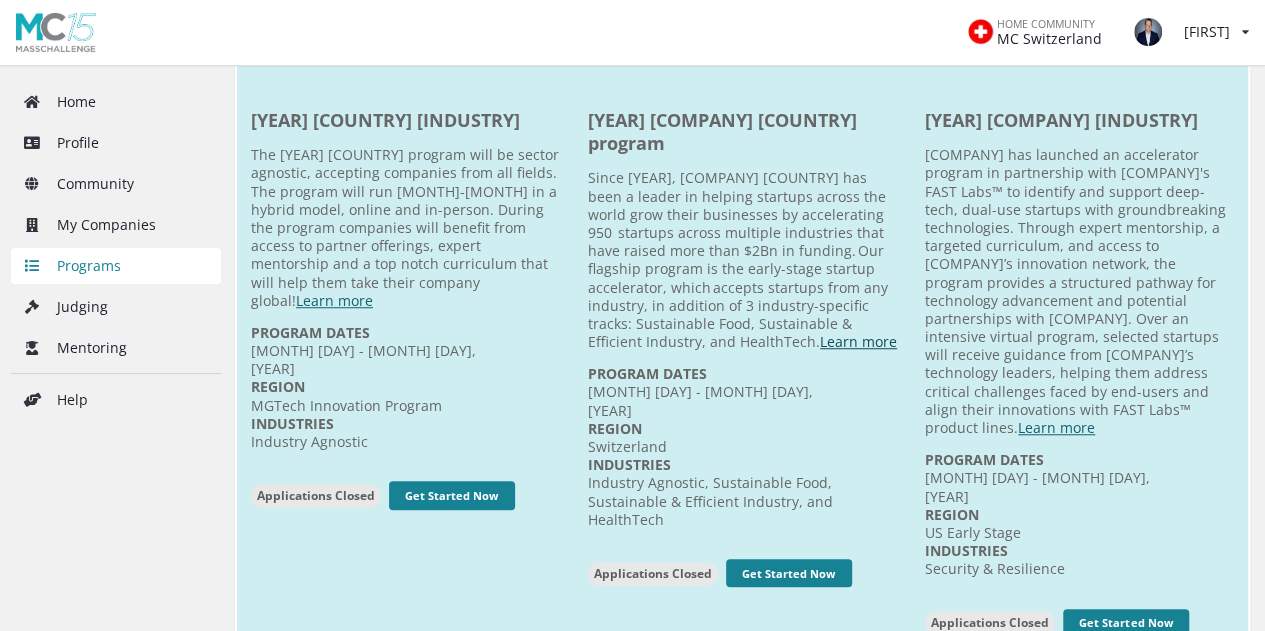 click on "Learn more" at bounding box center [858, 341] 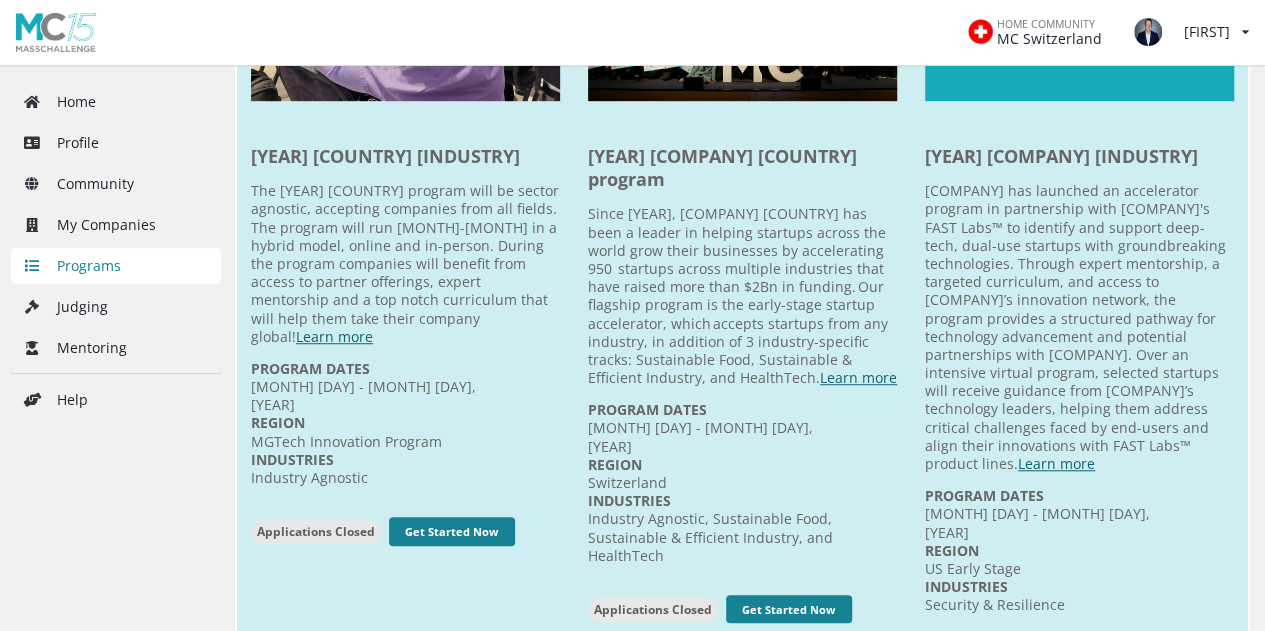 scroll, scrollTop: 600, scrollLeft: 0, axis: vertical 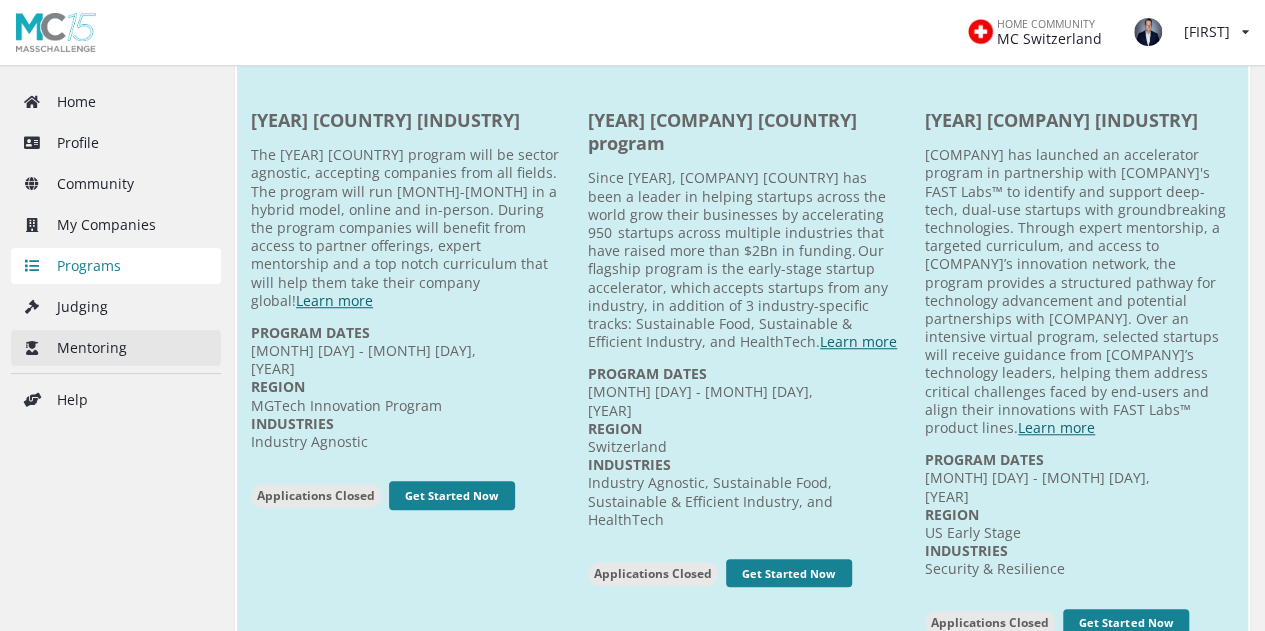 click on "Mentoring" at bounding box center [116, 348] 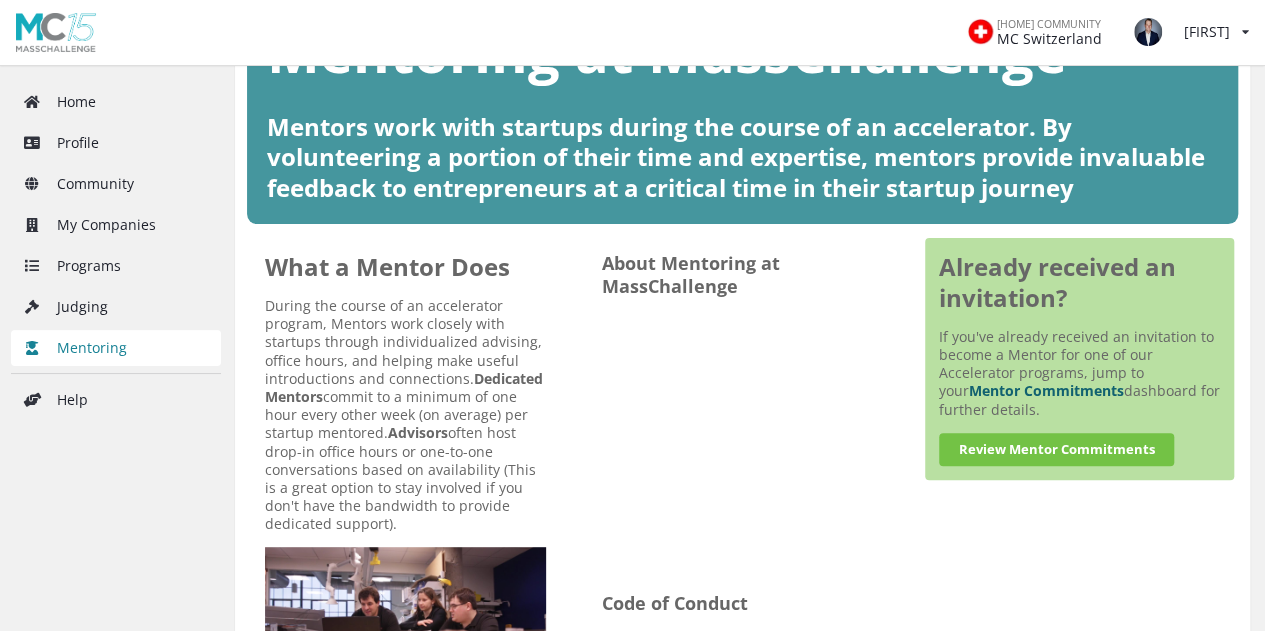 scroll, scrollTop: 0, scrollLeft: 0, axis: both 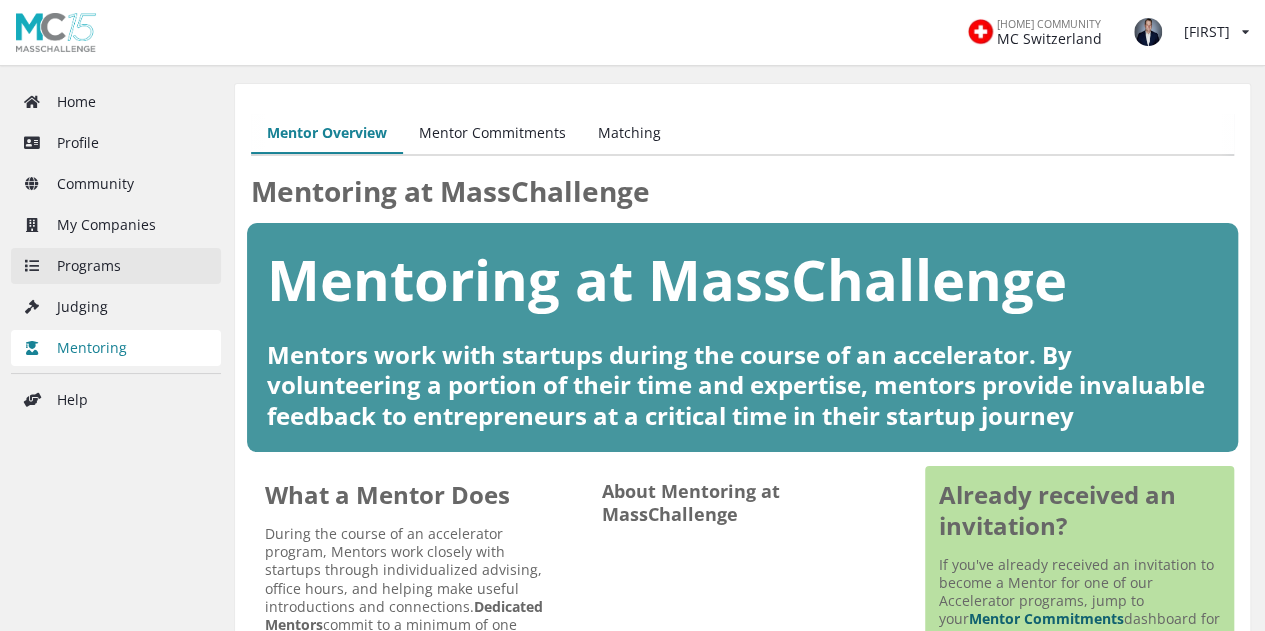 click on "Programs" at bounding box center [116, 266] 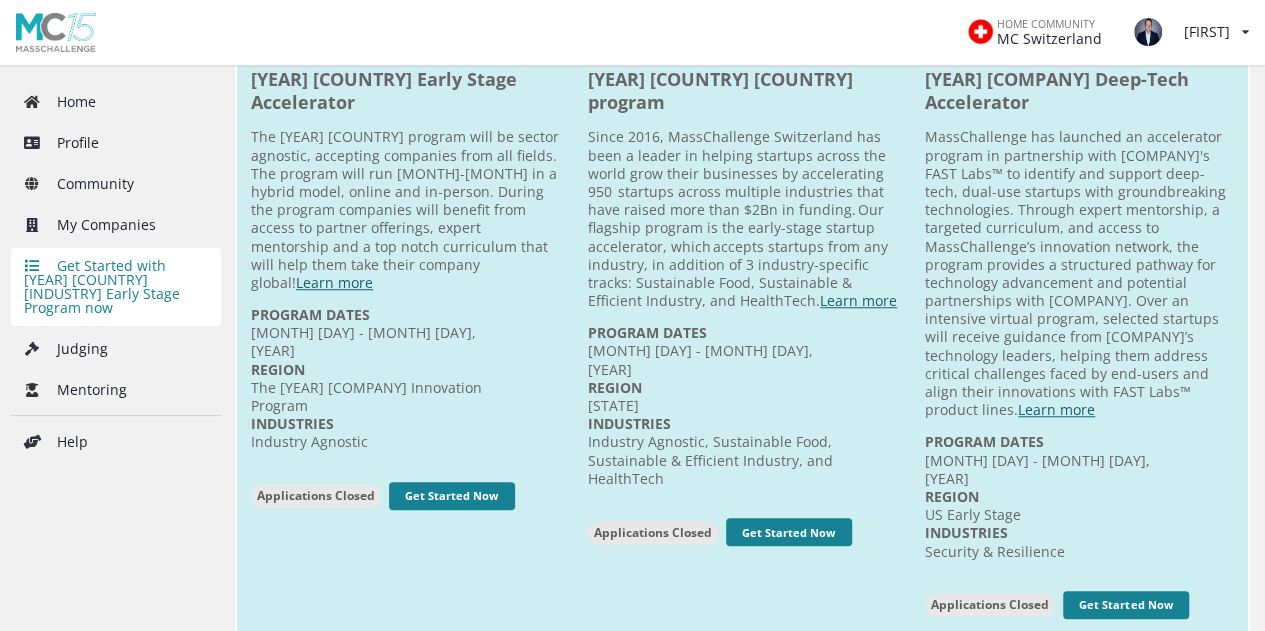 scroll, scrollTop: 400, scrollLeft: 0, axis: vertical 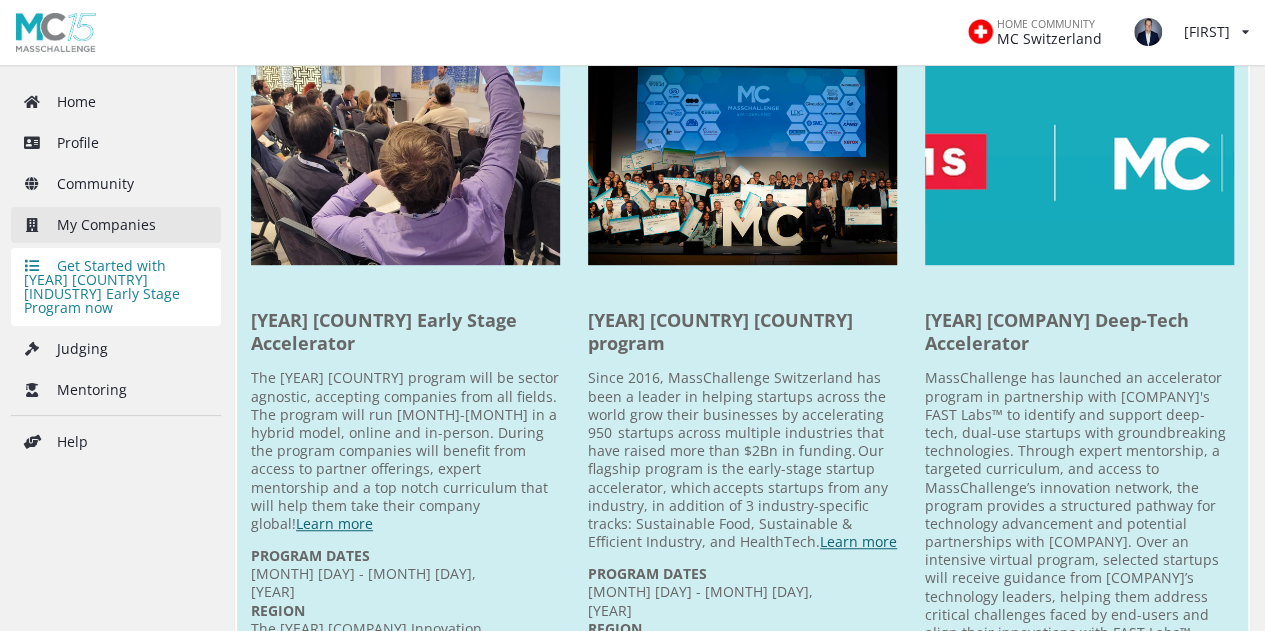 click on "My Companies" at bounding box center (116, 225) 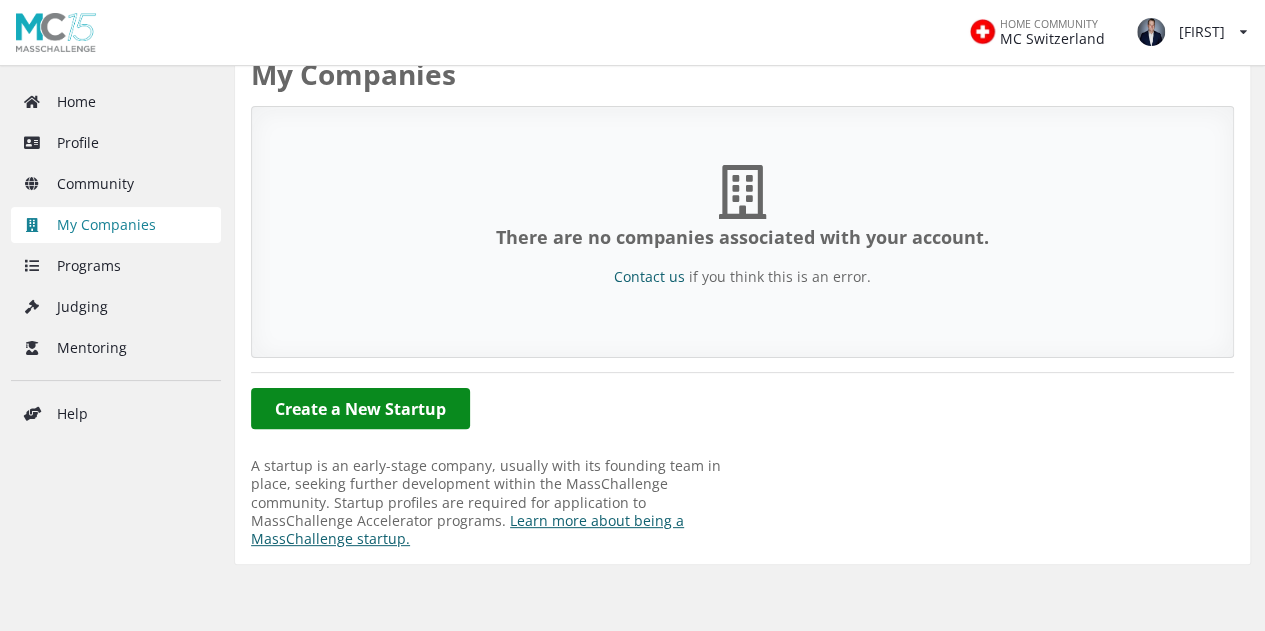 scroll, scrollTop: 143, scrollLeft: 0, axis: vertical 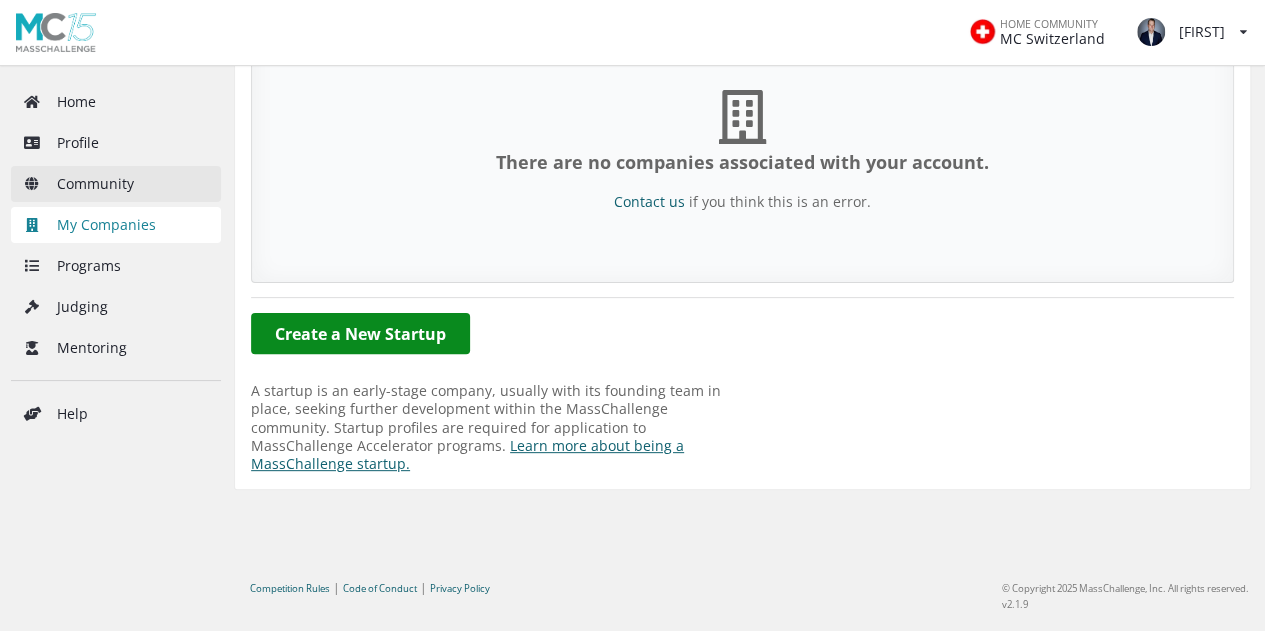 click on "Community" at bounding box center [116, 184] 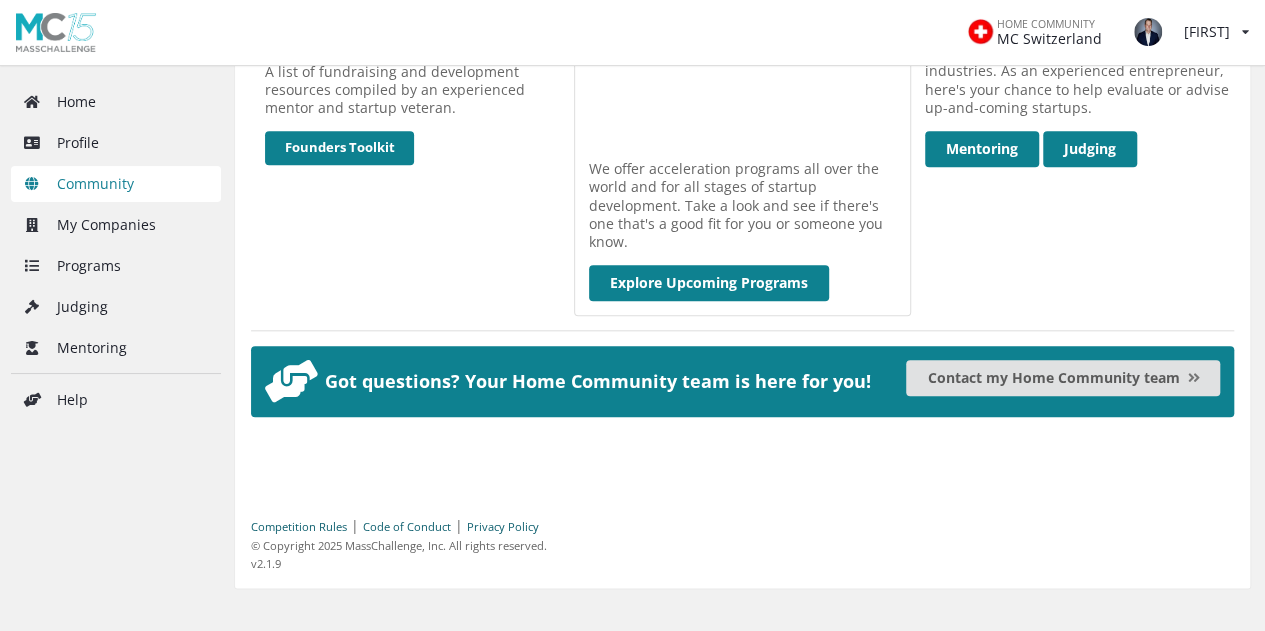 scroll, scrollTop: 954, scrollLeft: 0, axis: vertical 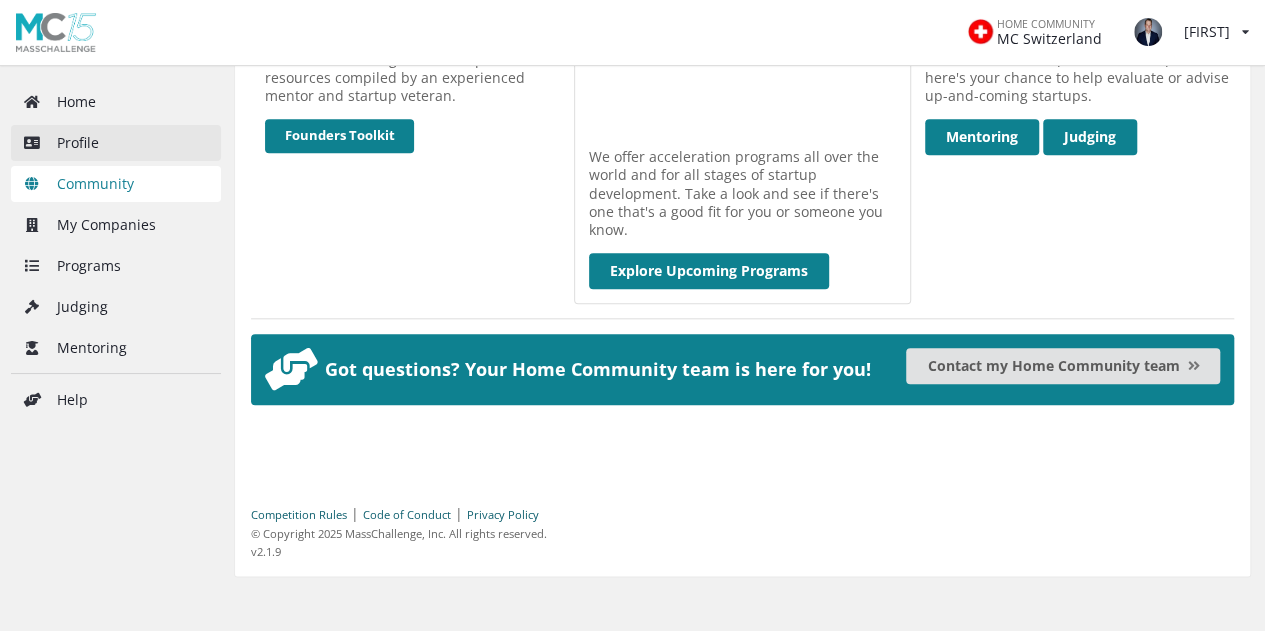 click on "Profile" at bounding box center [116, 143] 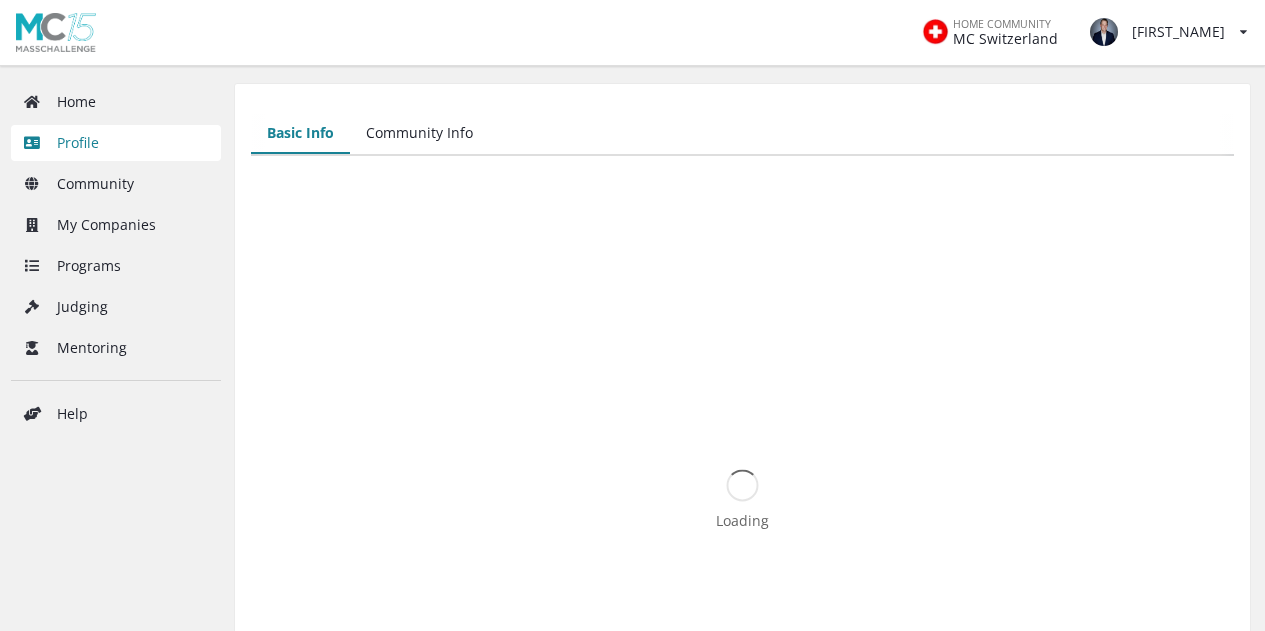 scroll, scrollTop: 0, scrollLeft: 0, axis: both 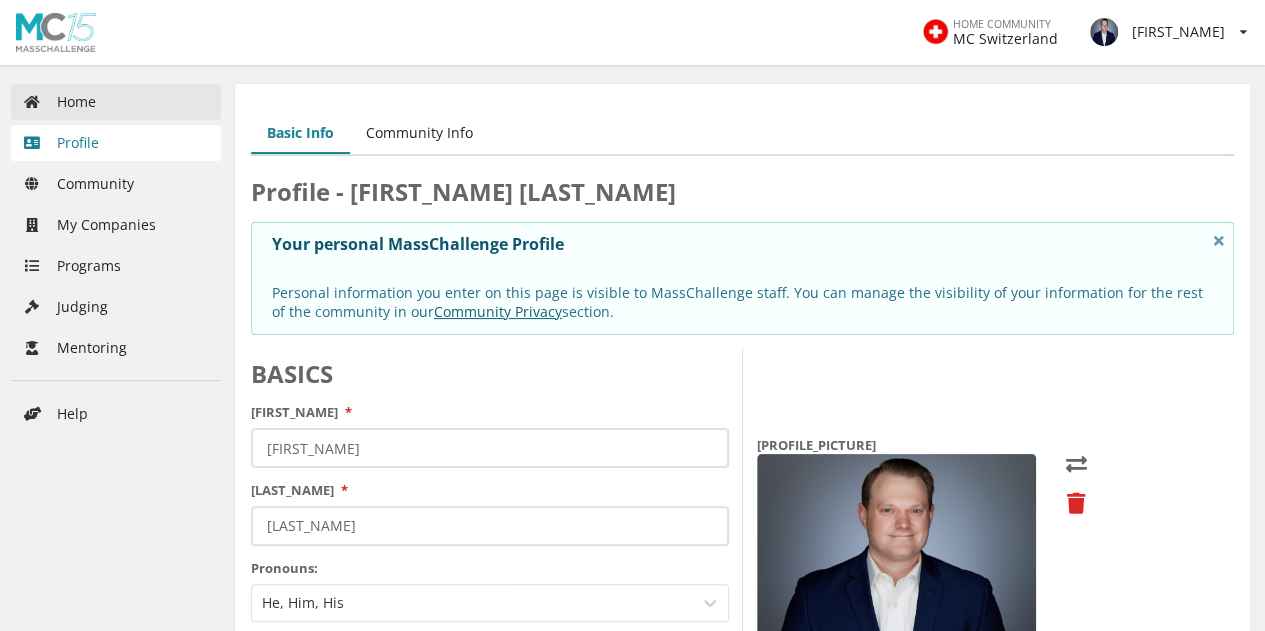 click on "Home" at bounding box center [116, 102] 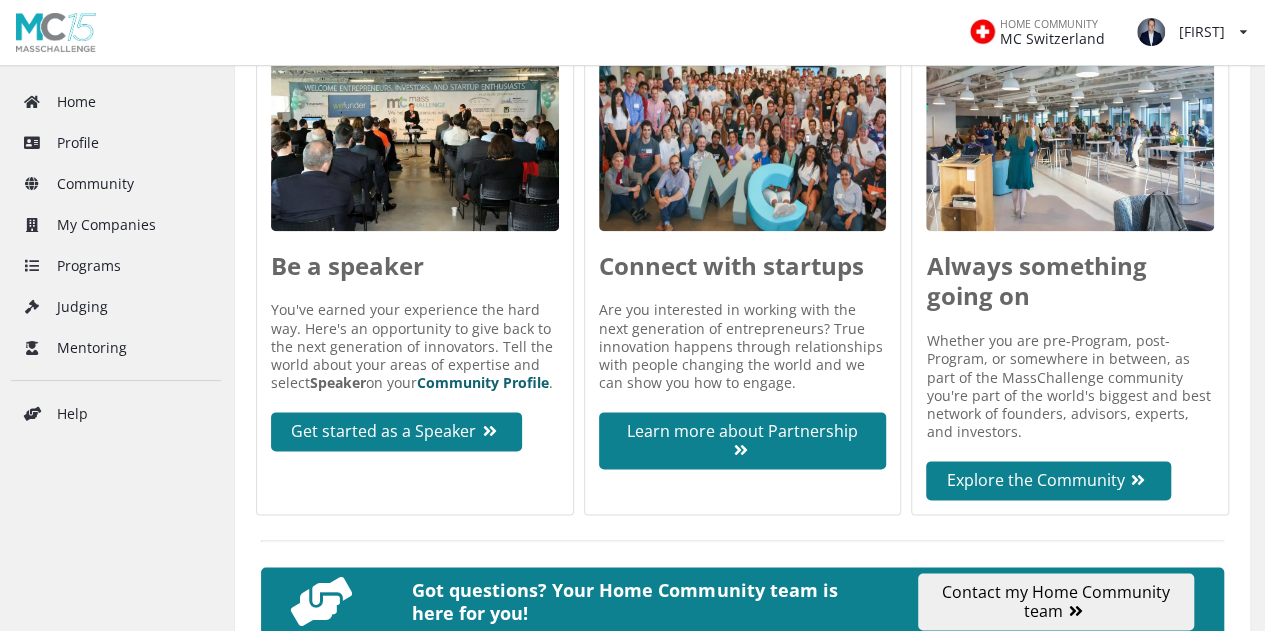 scroll, scrollTop: 1004, scrollLeft: 0, axis: vertical 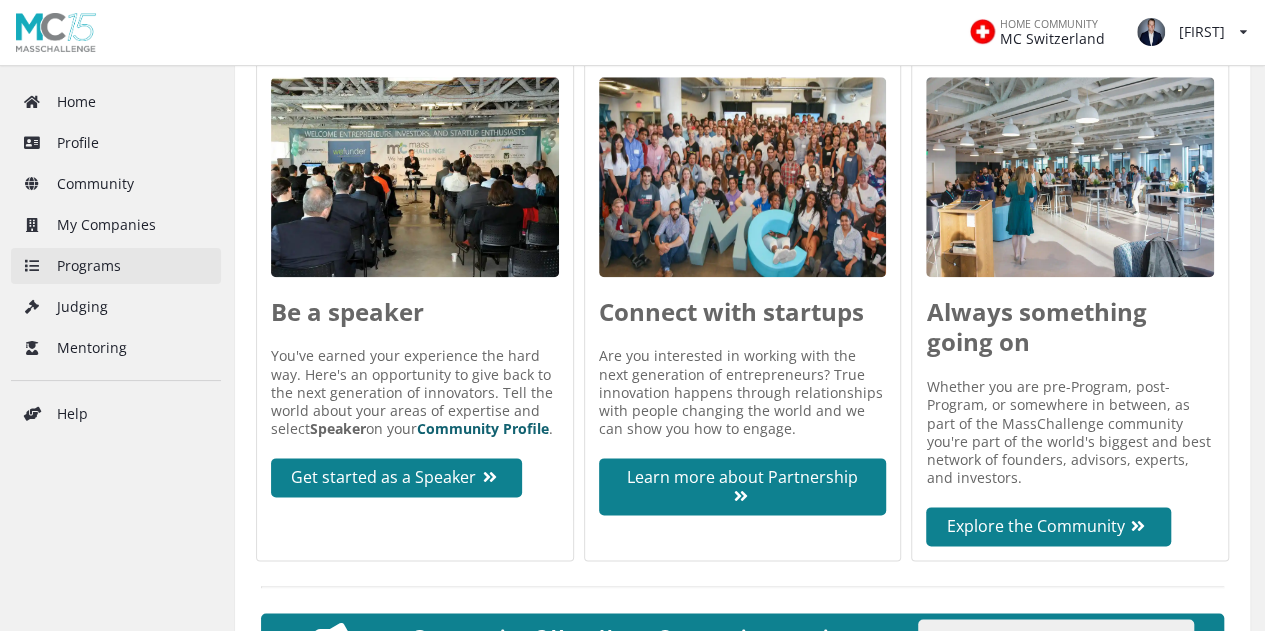 click on "Programs" at bounding box center (116, 266) 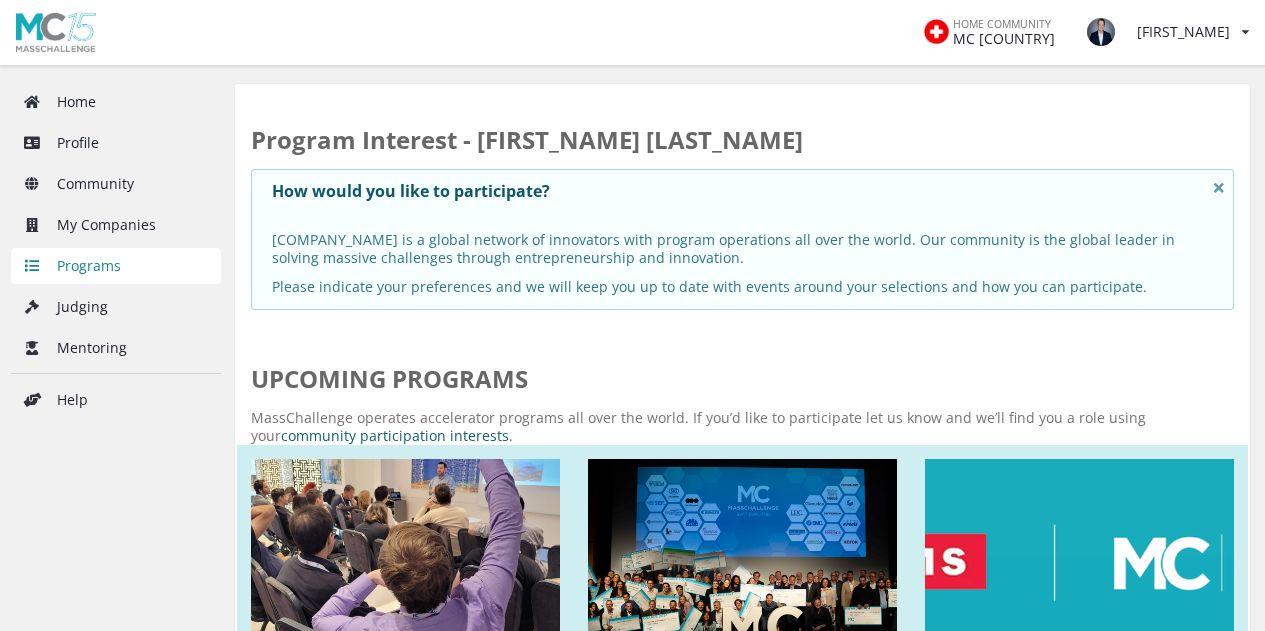 scroll, scrollTop: 0, scrollLeft: 0, axis: both 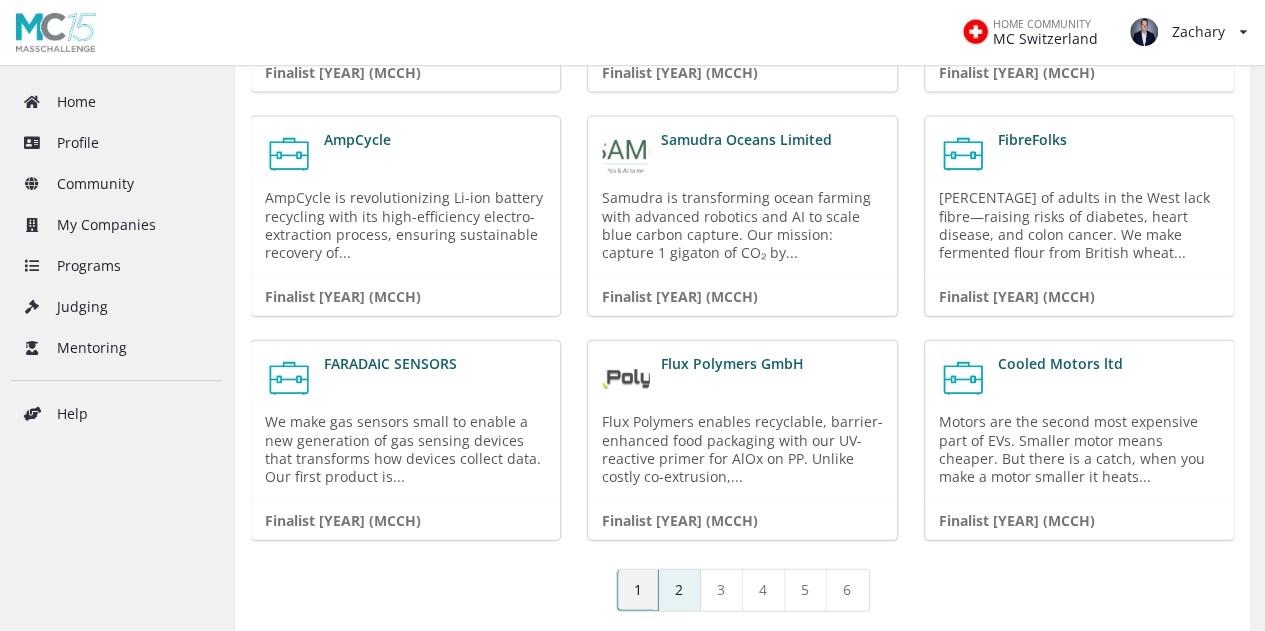 click on "2" at bounding box center [680, 590] 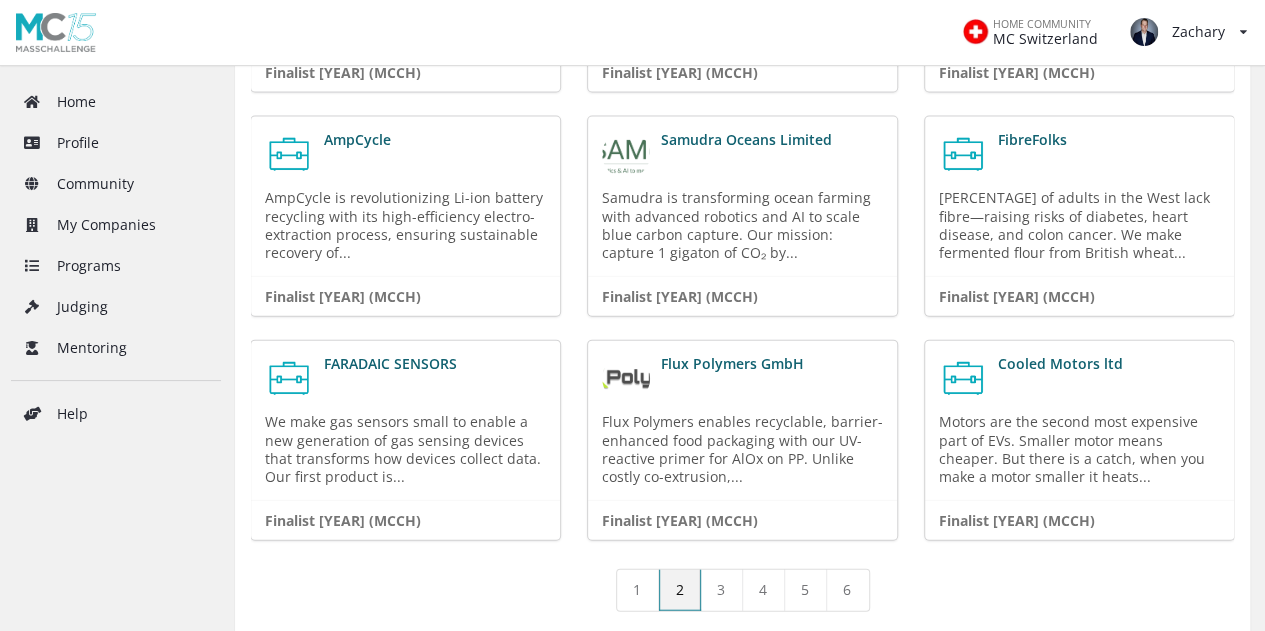 scroll, scrollTop: 0, scrollLeft: 0, axis: both 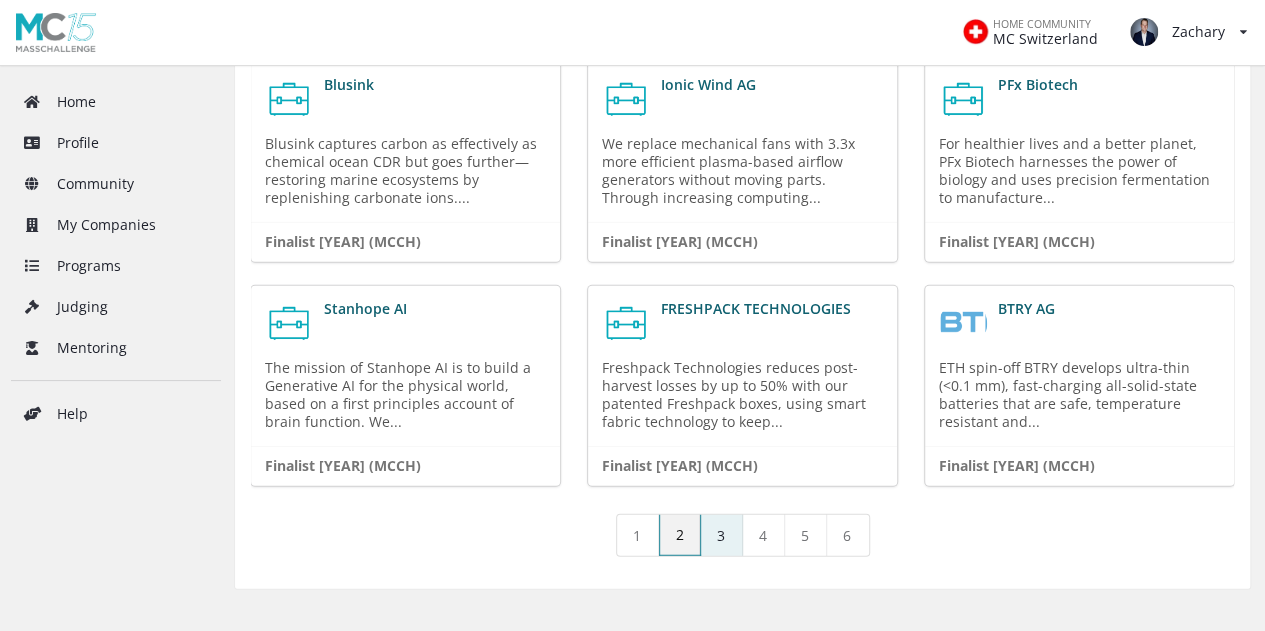 click on "3" at bounding box center [722, 535] 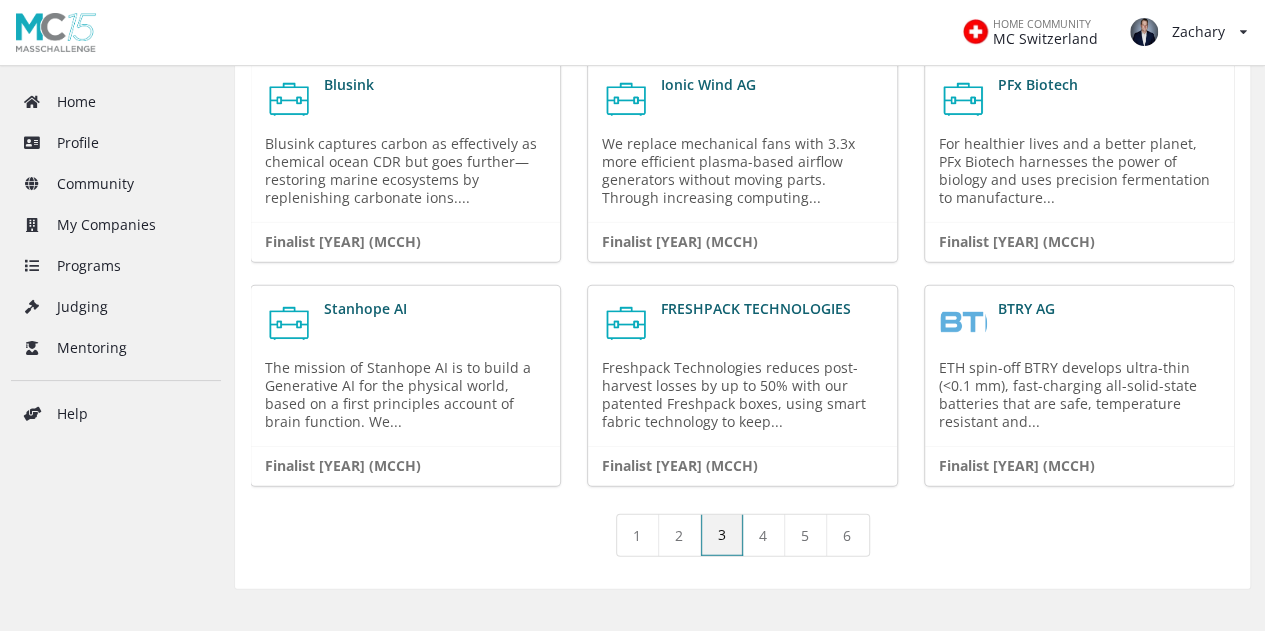 scroll, scrollTop: 0, scrollLeft: 0, axis: both 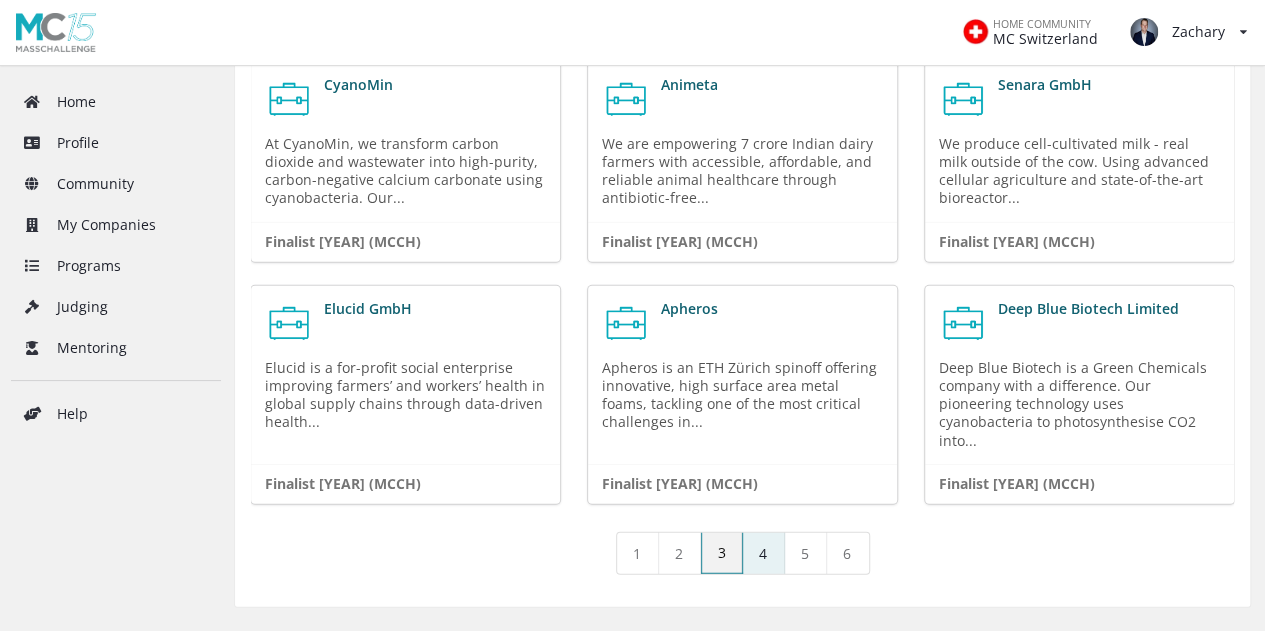 click on "4" at bounding box center (764, 553) 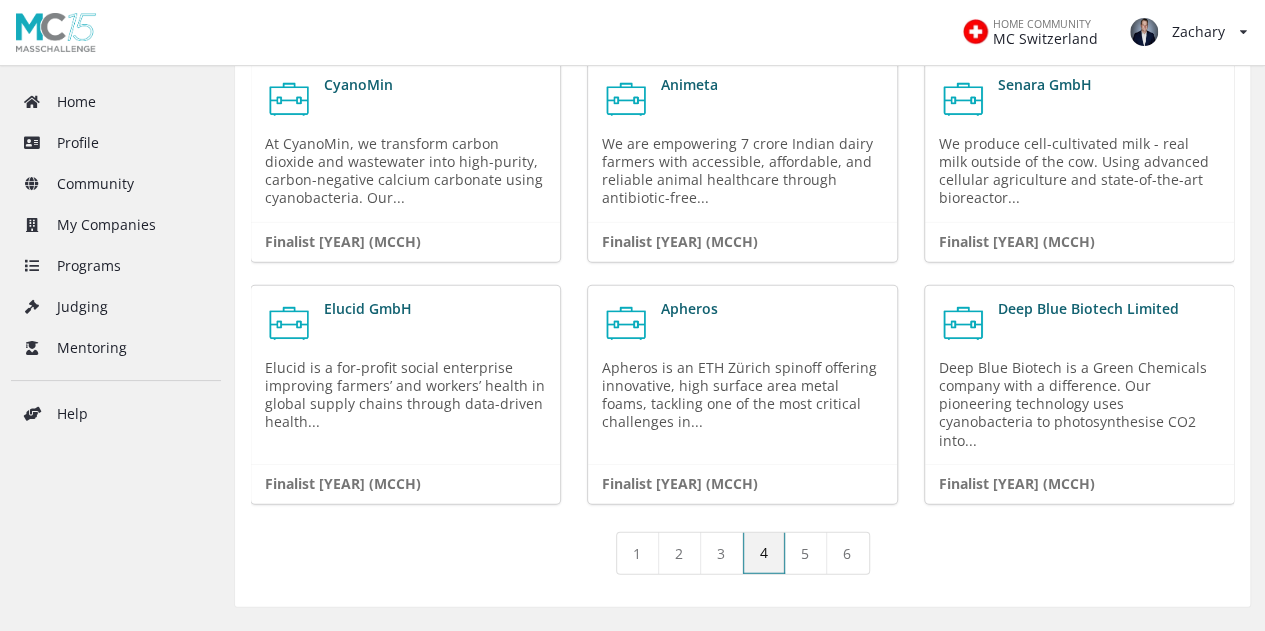 scroll, scrollTop: 0, scrollLeft: 0, axis: both 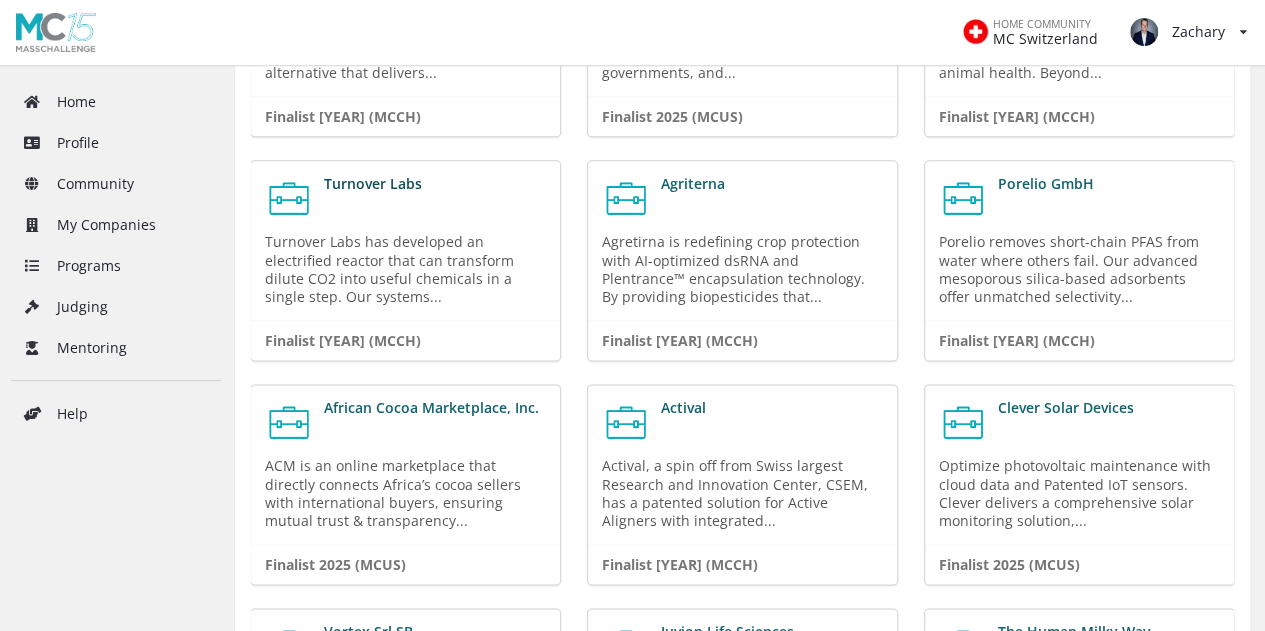 click on "Turnover Labs" at bounding box center [373, 183] 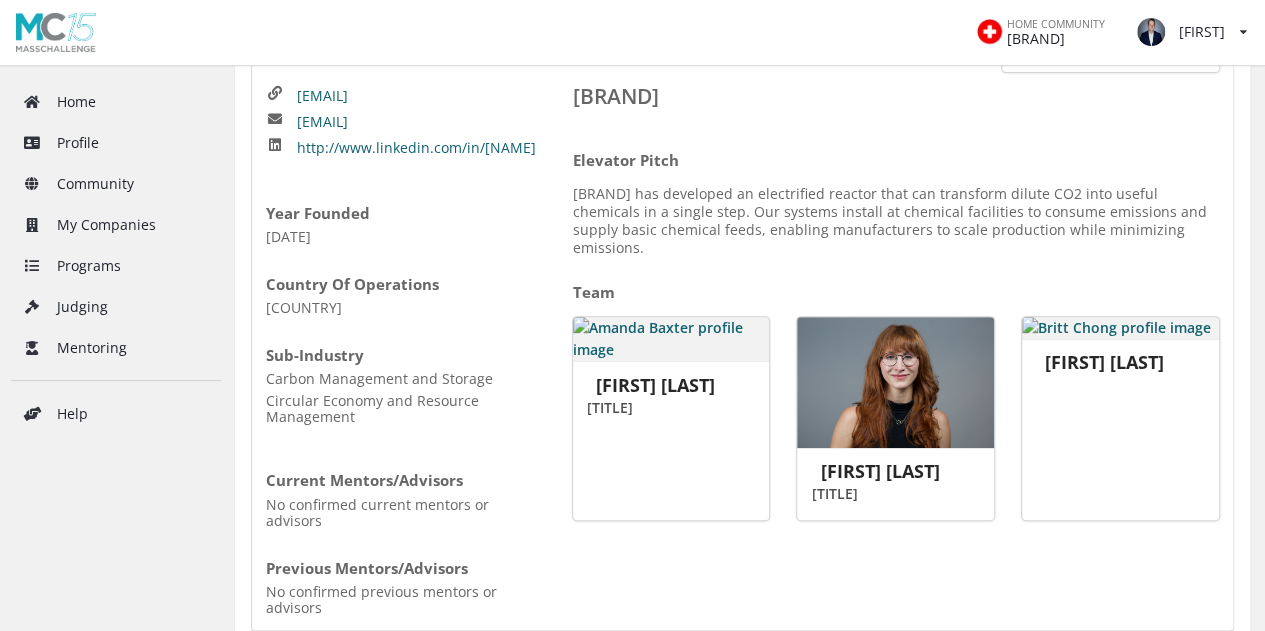 scroll, scrollTop: 300, scrollLeft: 0, axis: vertical 